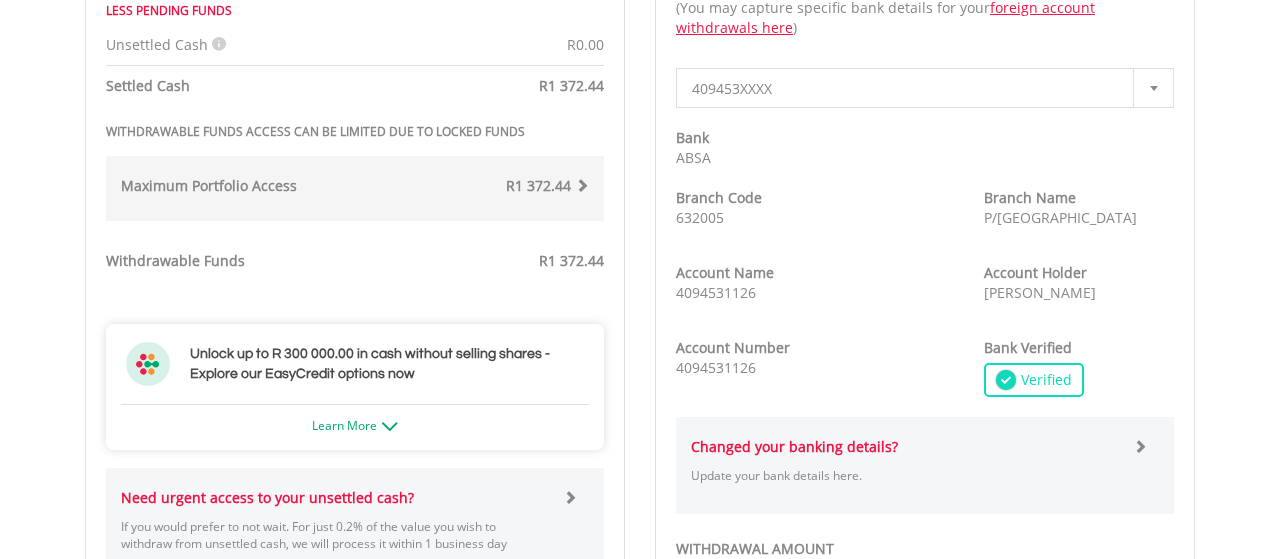 scroll, scrollTop: 520, scrollLeft: 0, axis: vertical 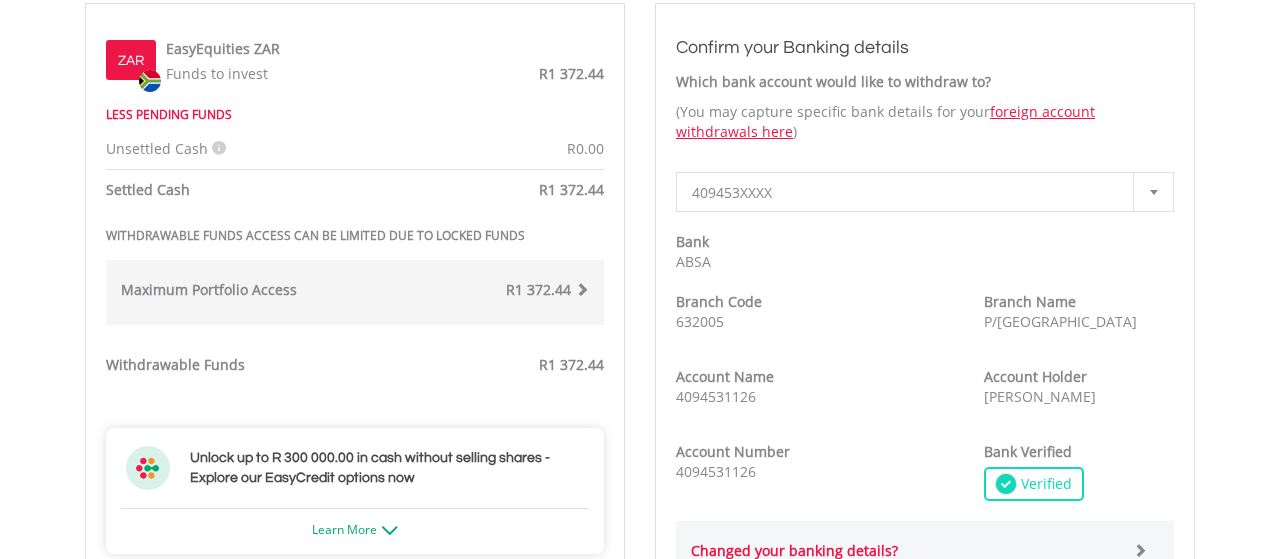 click at bounding box center [1153, 192] 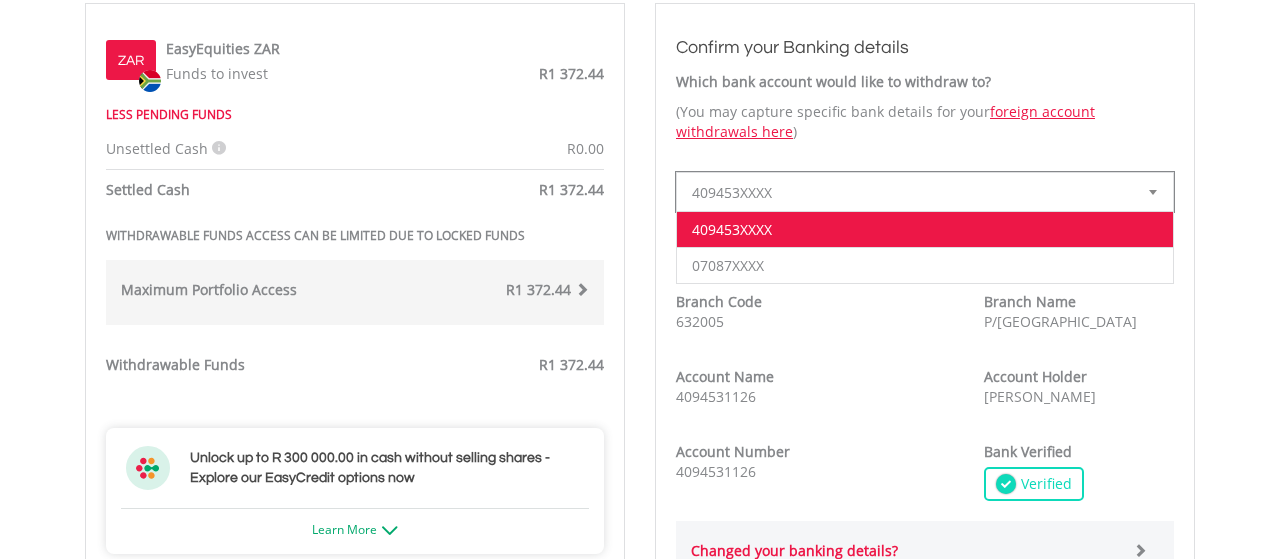 click on "**********" at bounding box center [925, 192] 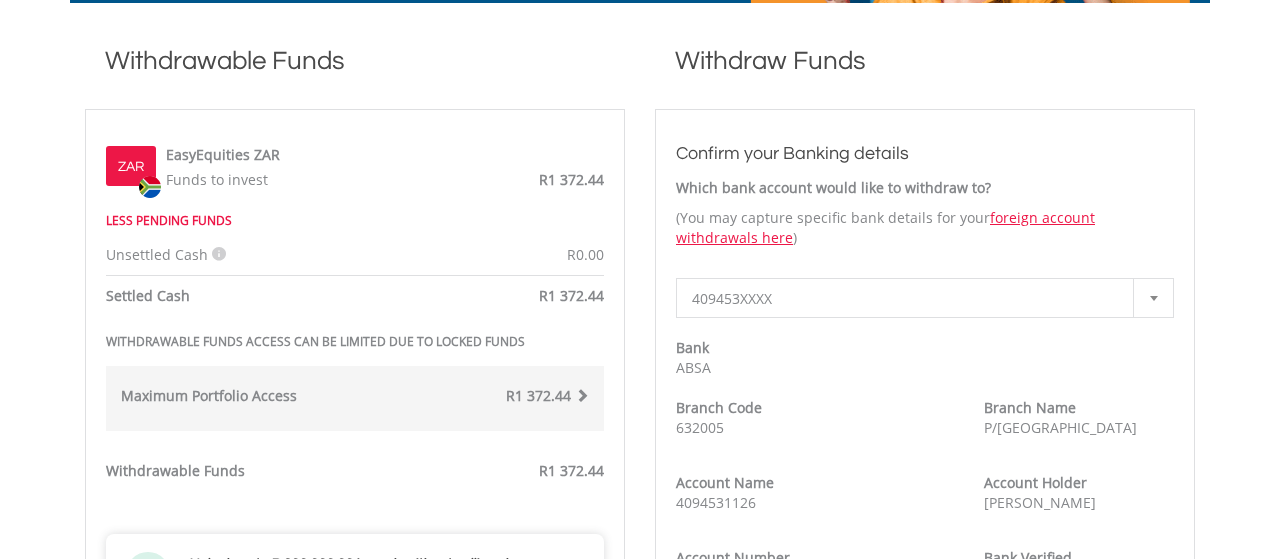 scroll, scrollTop: 416, scrollLeft: 0, axis: vertical 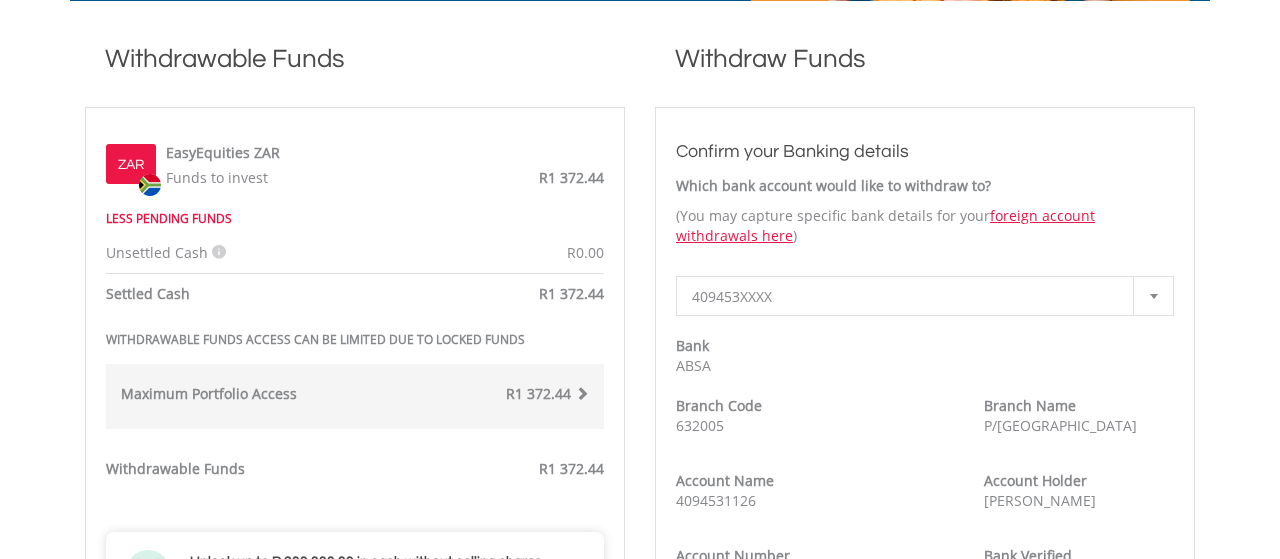 click at bounding box center [1154, 296] 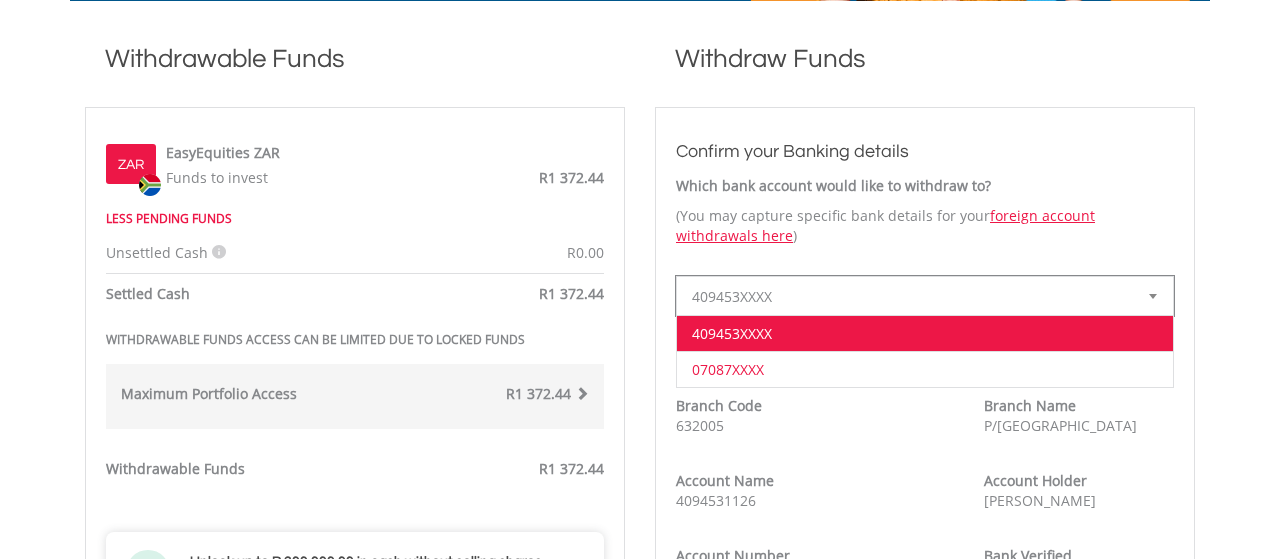 click on "07087XXXX" at bounding box center [925, 369] 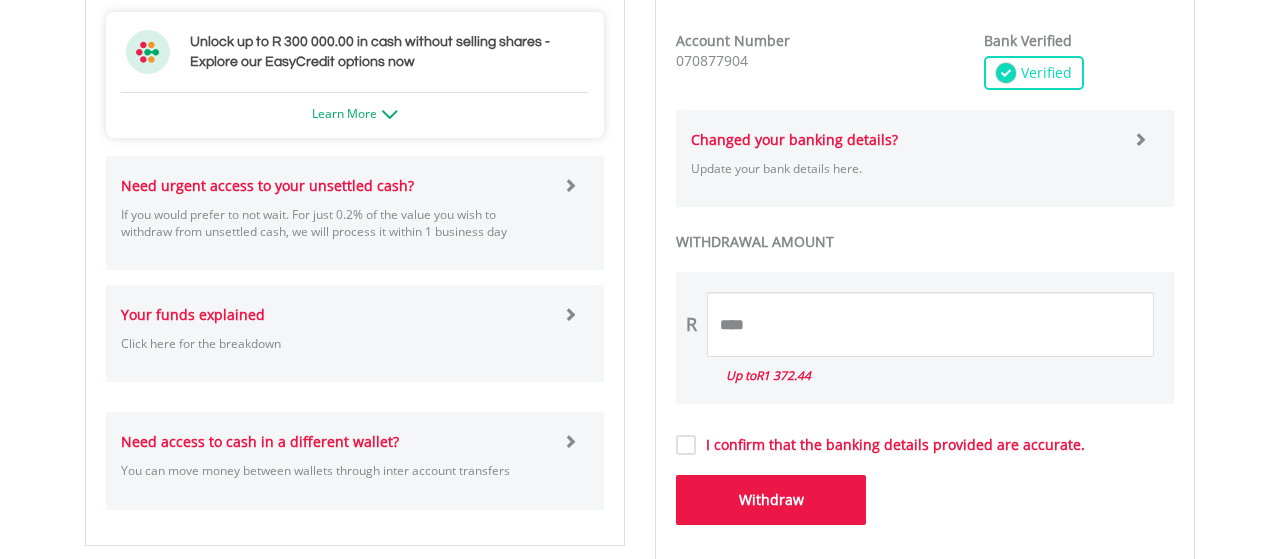 scroll, scrollTop: 832, scrollLeft: 0, axis: vertical 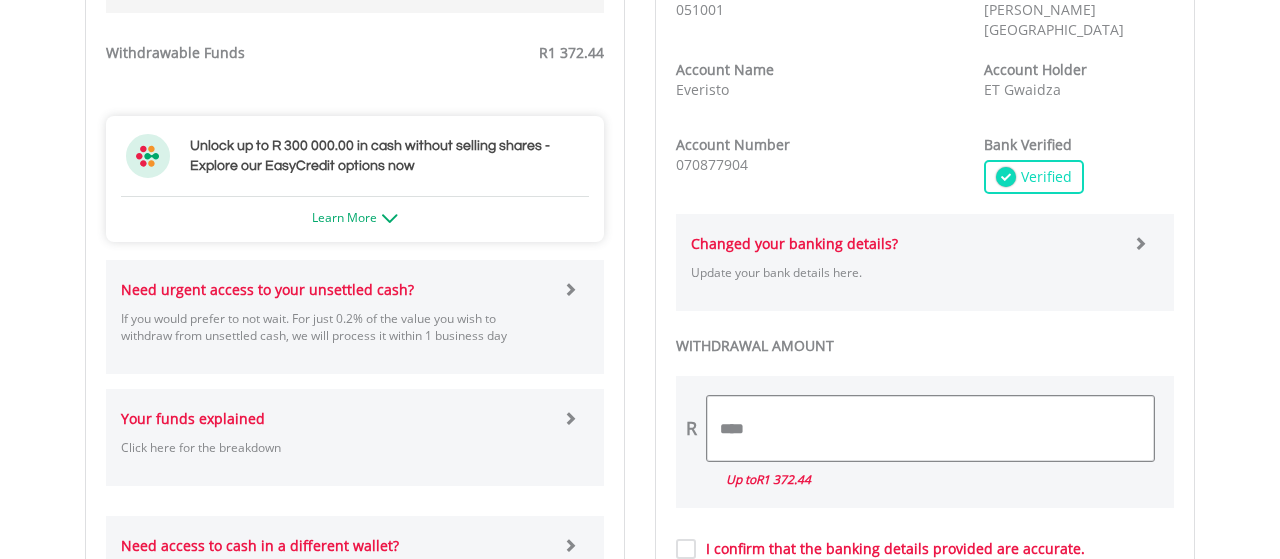 click on "****" at bounding box center (930, 428) 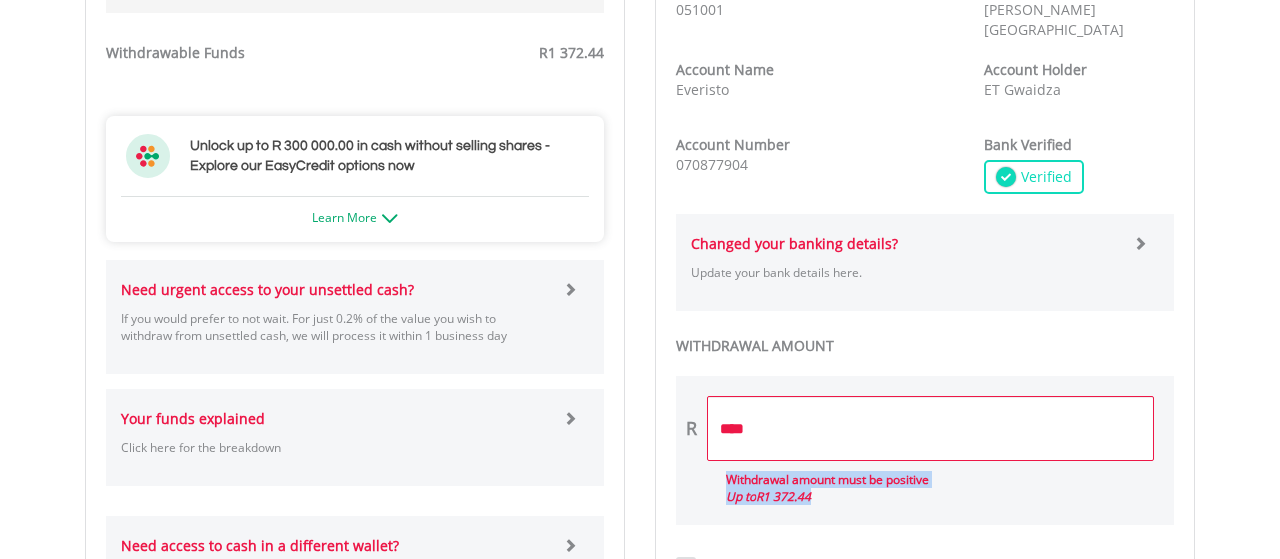 click on "R
****
Withdrawal amount must be positive
Up to  R1 372.44" at bounding box center (925, 450) 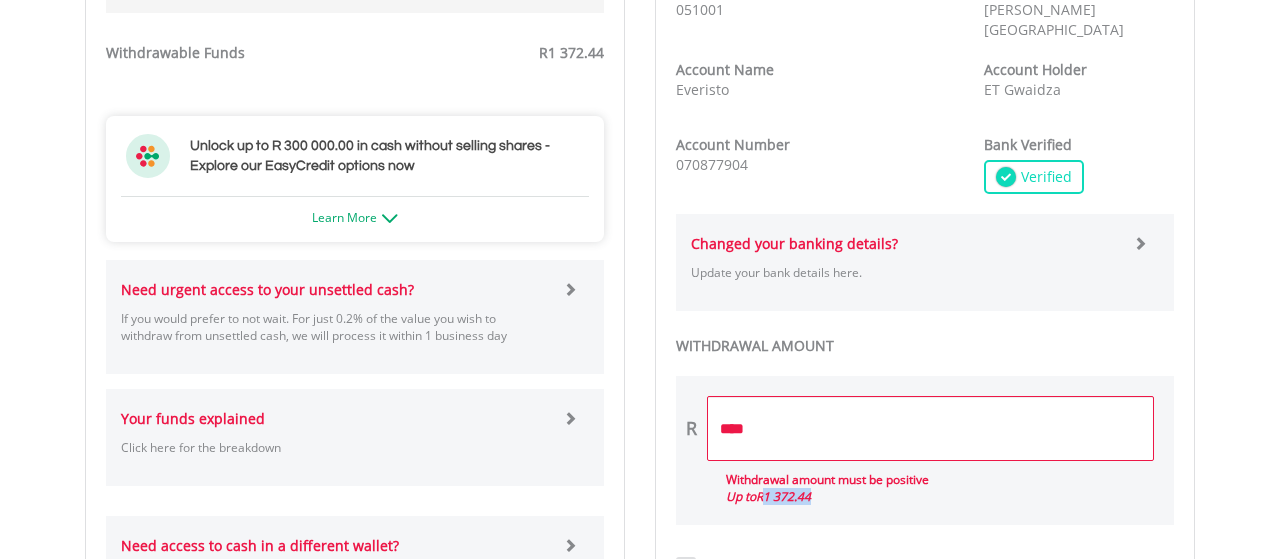 drag, startPoint x: 771, startPoint y: 491, endPoint x: 827, endPoint y: 494, distance: 56.0803 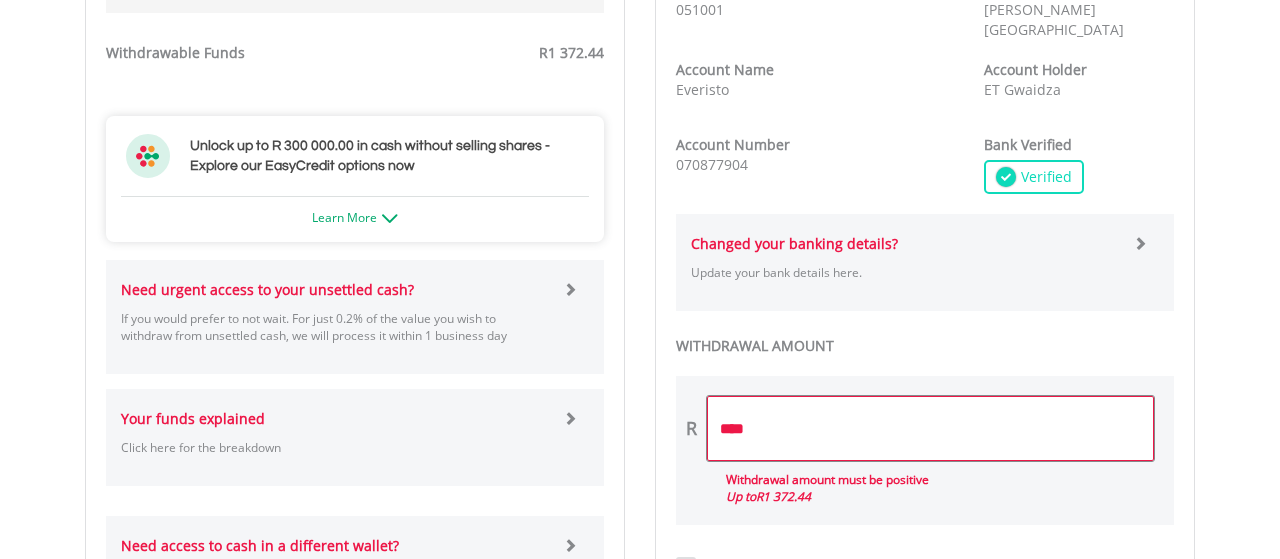 click on "****" at bounding box center [930, 428] 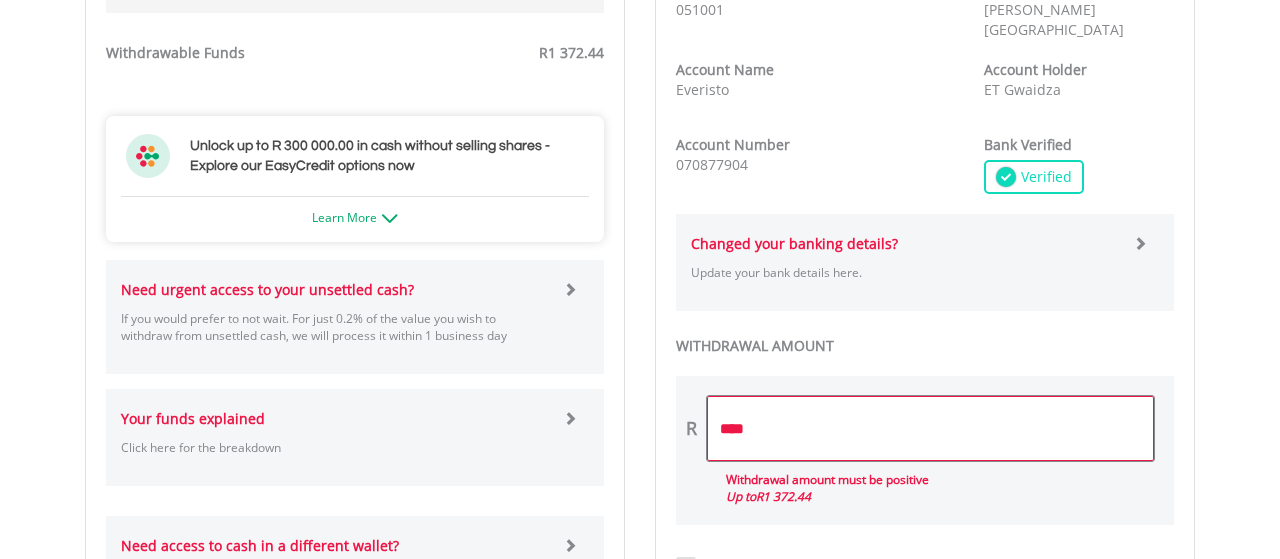 paste on "****" 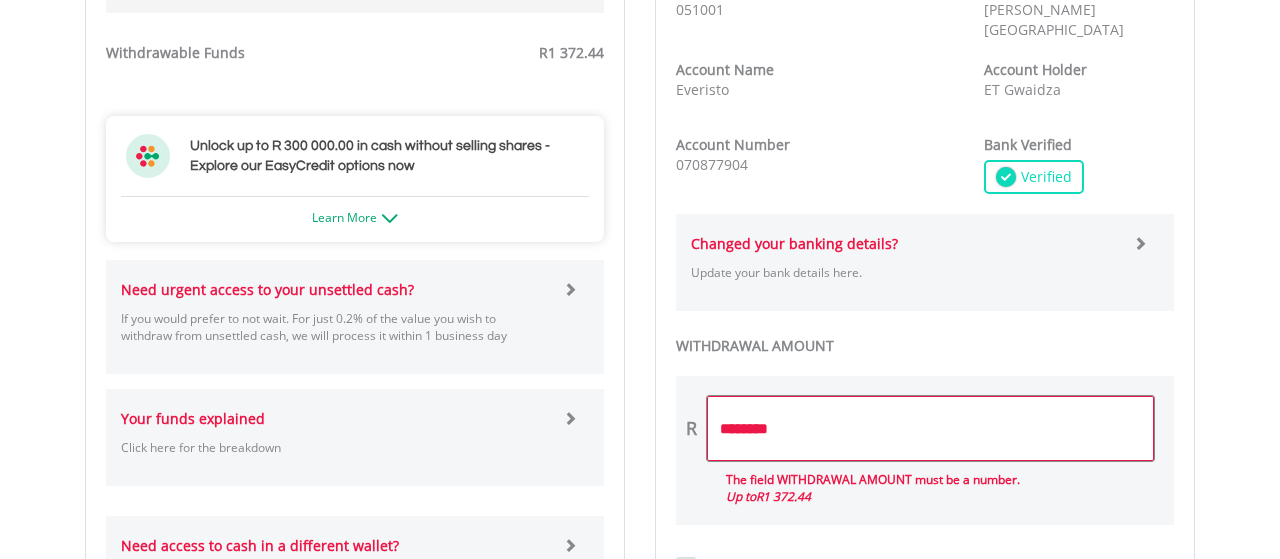 click on "********" at bounding box center [930, 428] 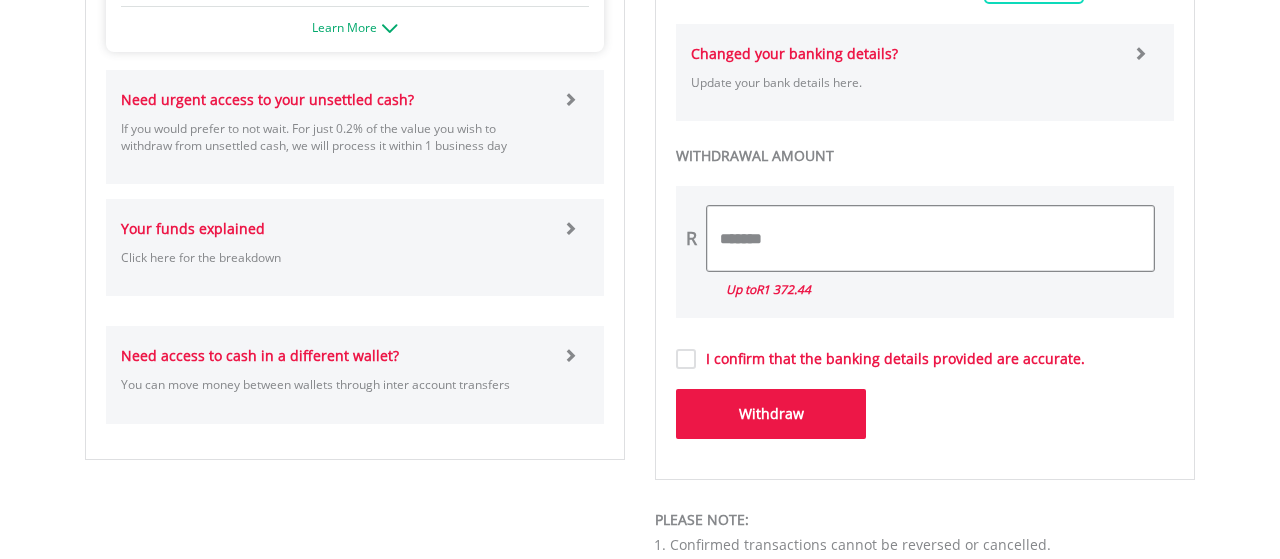 scroll, scrollTop: 1040, scrollLeft: 0, axis: vertical 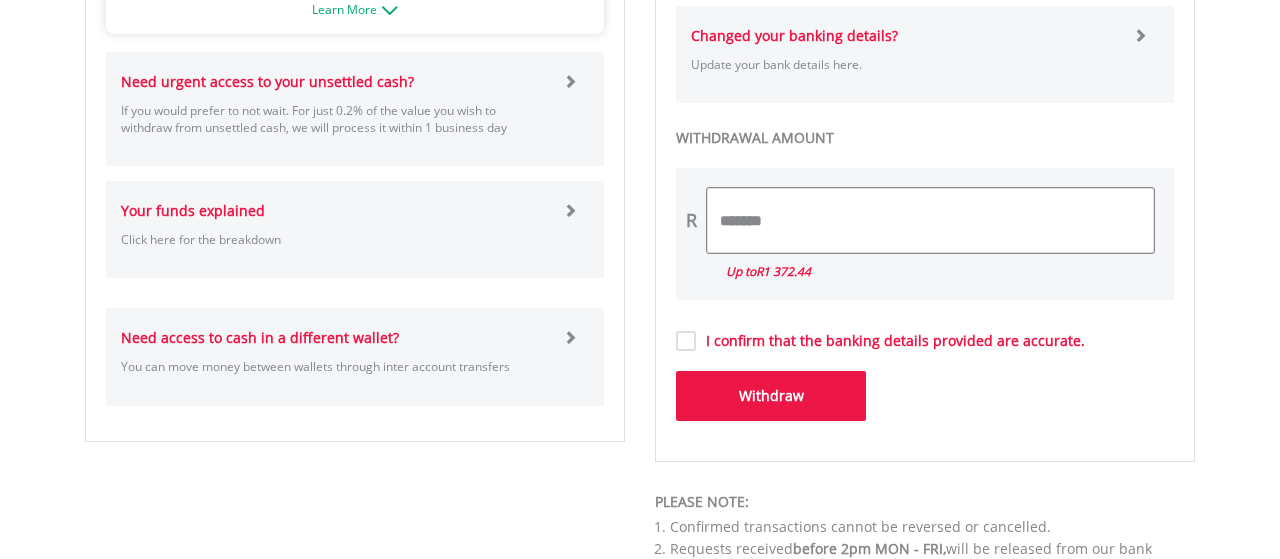 type on "*******" 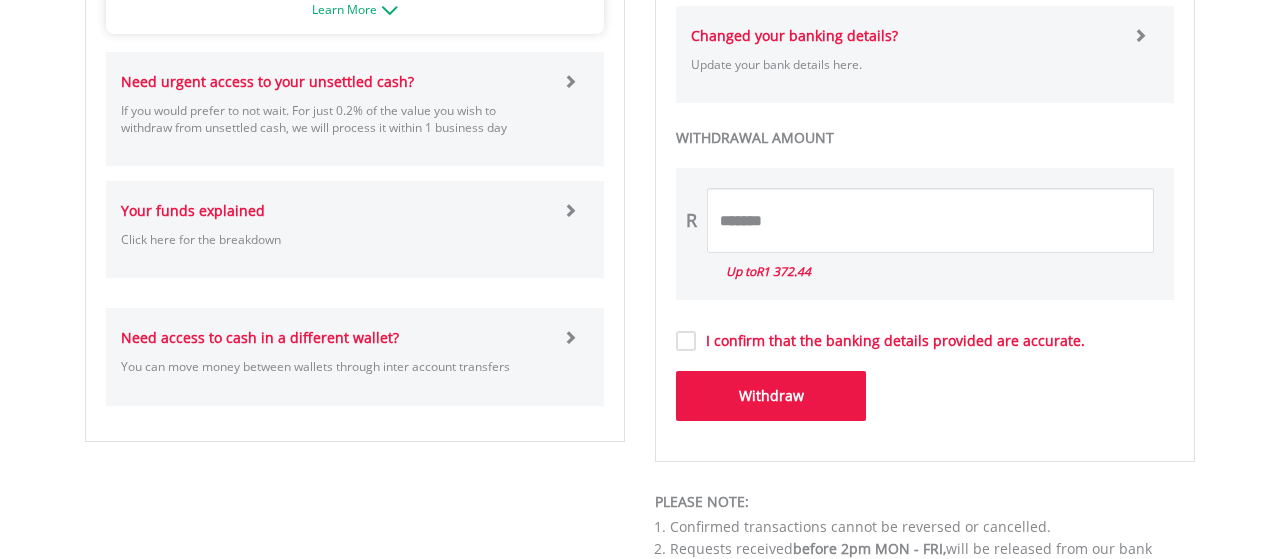click on "I confirm that the banking details provided are accurate." at bounding box center [890, 341] 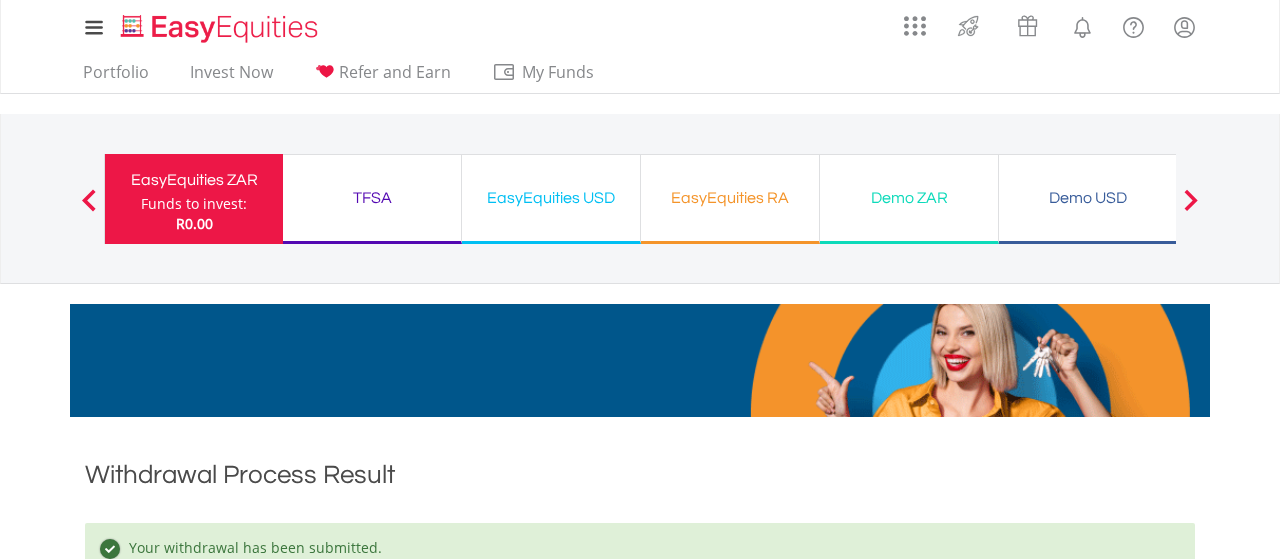 scroll, scrollTop: 416, scrollLeft: 0, axis: vertical 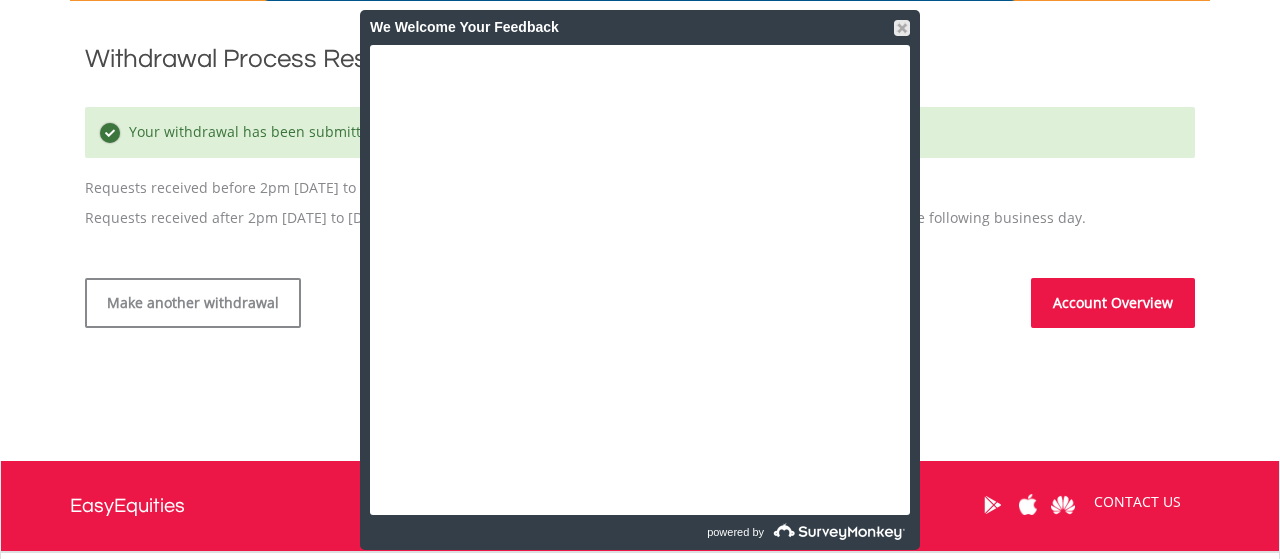 click on "Withdrawal Process Result
Your withdrawal has been submitted.
Requests received before 2pm [DATE] to [DATE],
will be released from our ABSA bank account
by 4pm.
Requests received after 2pm [DATE] to [DATE], as
well as requests received on a weekend/public
holiday, will be released the following business day.
Make another withdrawal
Account Overview" at bounding box center (640, 184) 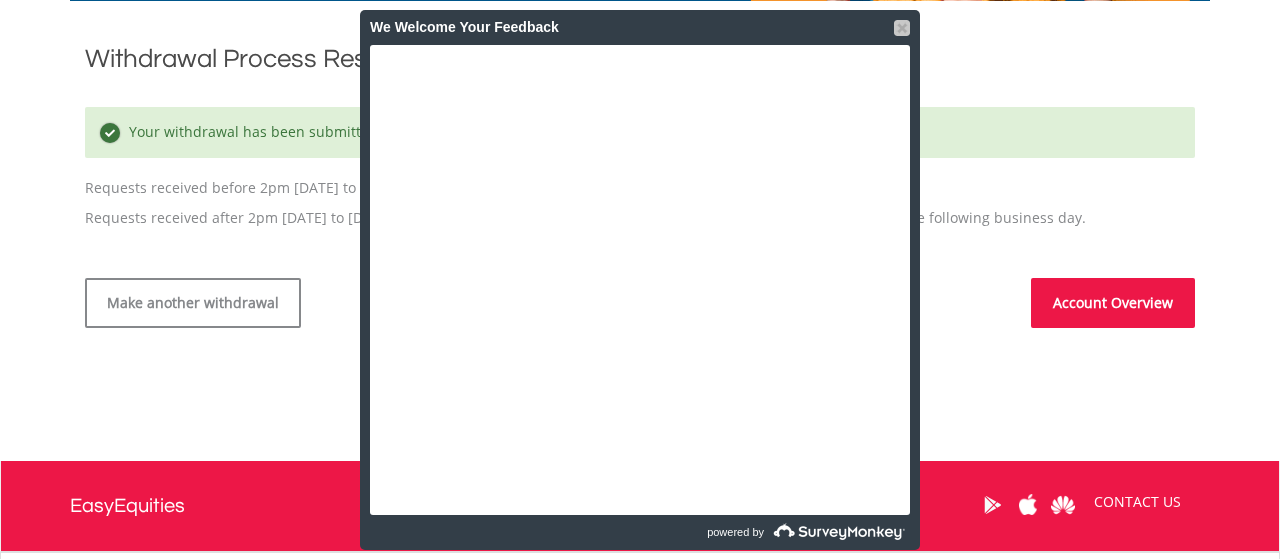 click at bounding box center [902, 28] 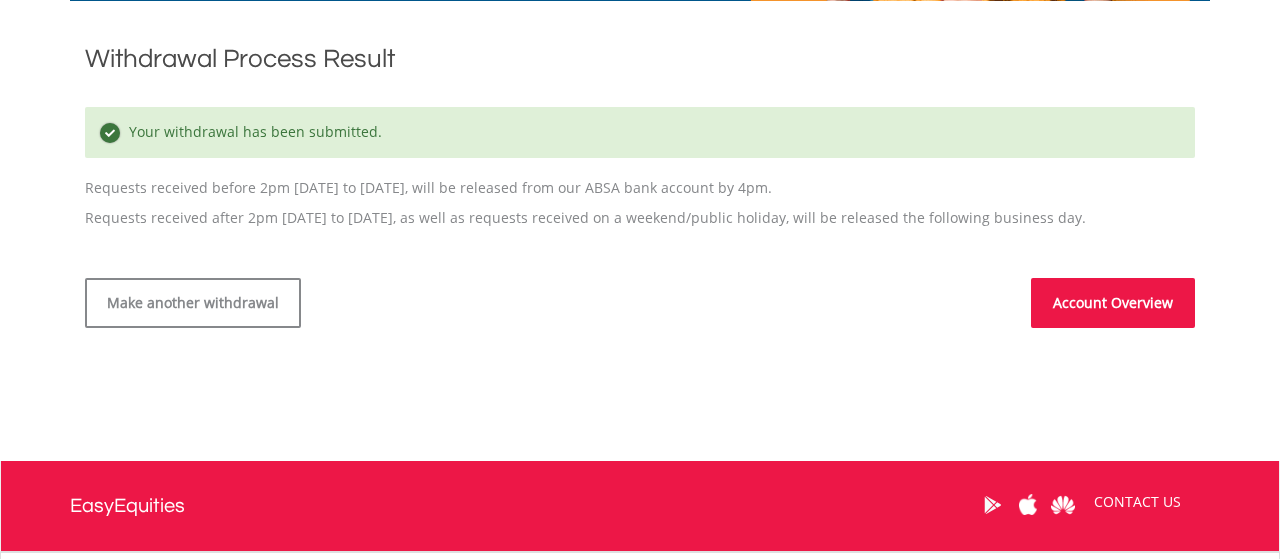 click on "Account Overview" at bounding box center [1113, 303] 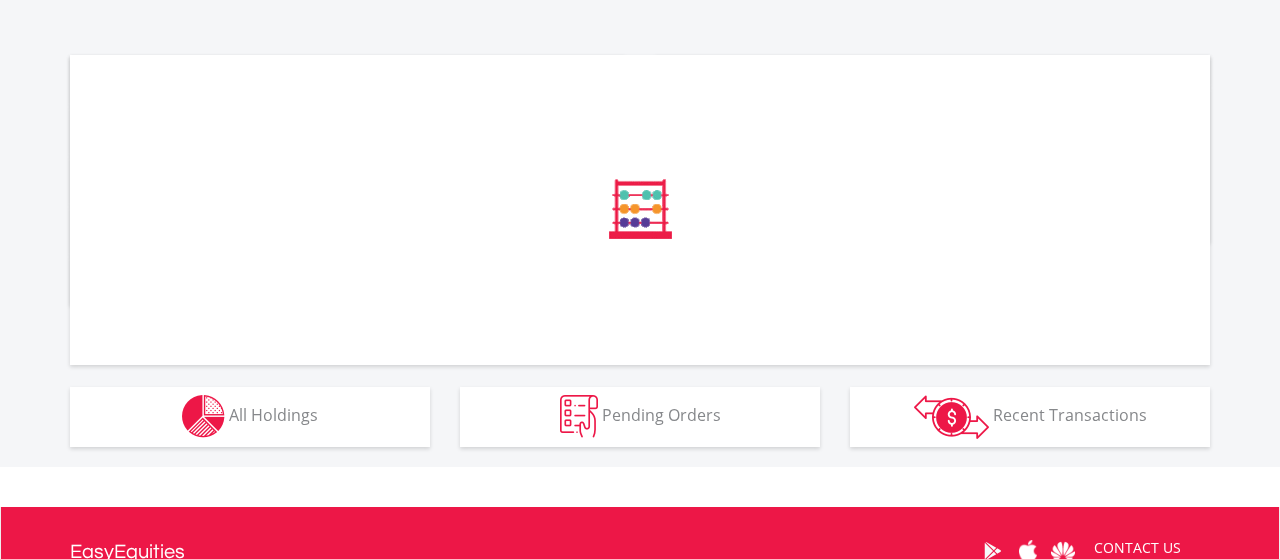 scroll, scrollTop: 604, scrollLeft: 0, axis: vertical 